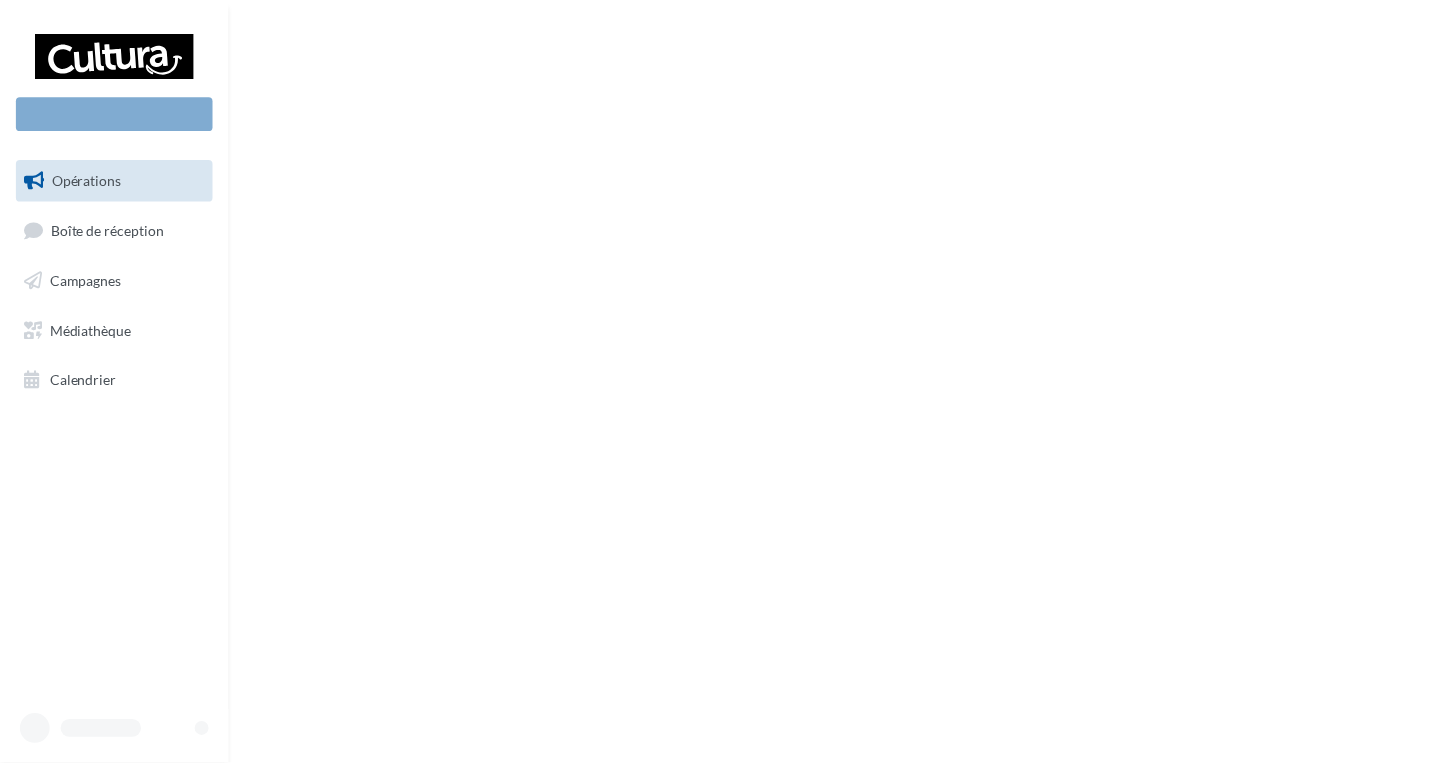 scroll, scrollTop: 0, scrollLeft: 0, axis: both 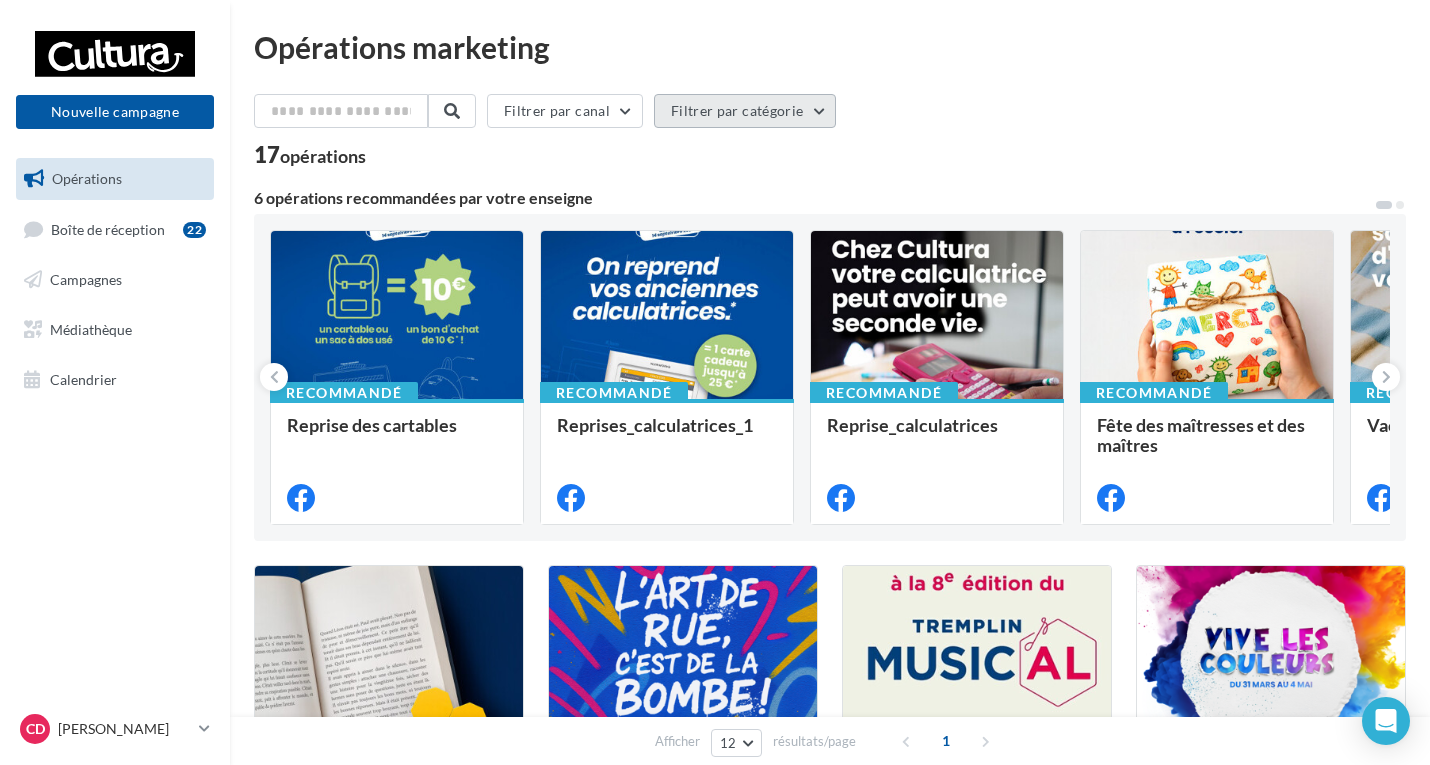 click on "Filtrer par catégorie" at bounding box center [745, 111] 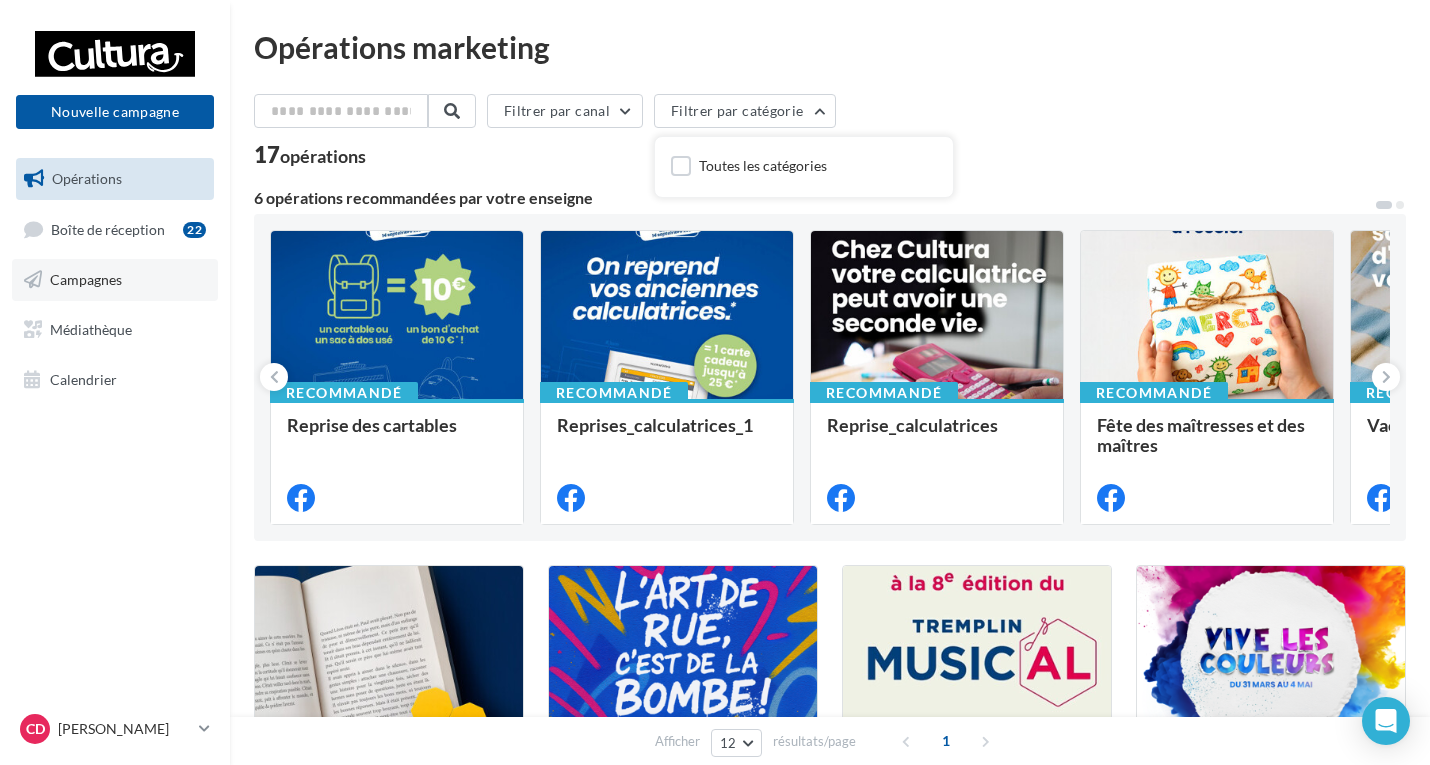 click on "Campagnes" at bounding box center [86, 279] 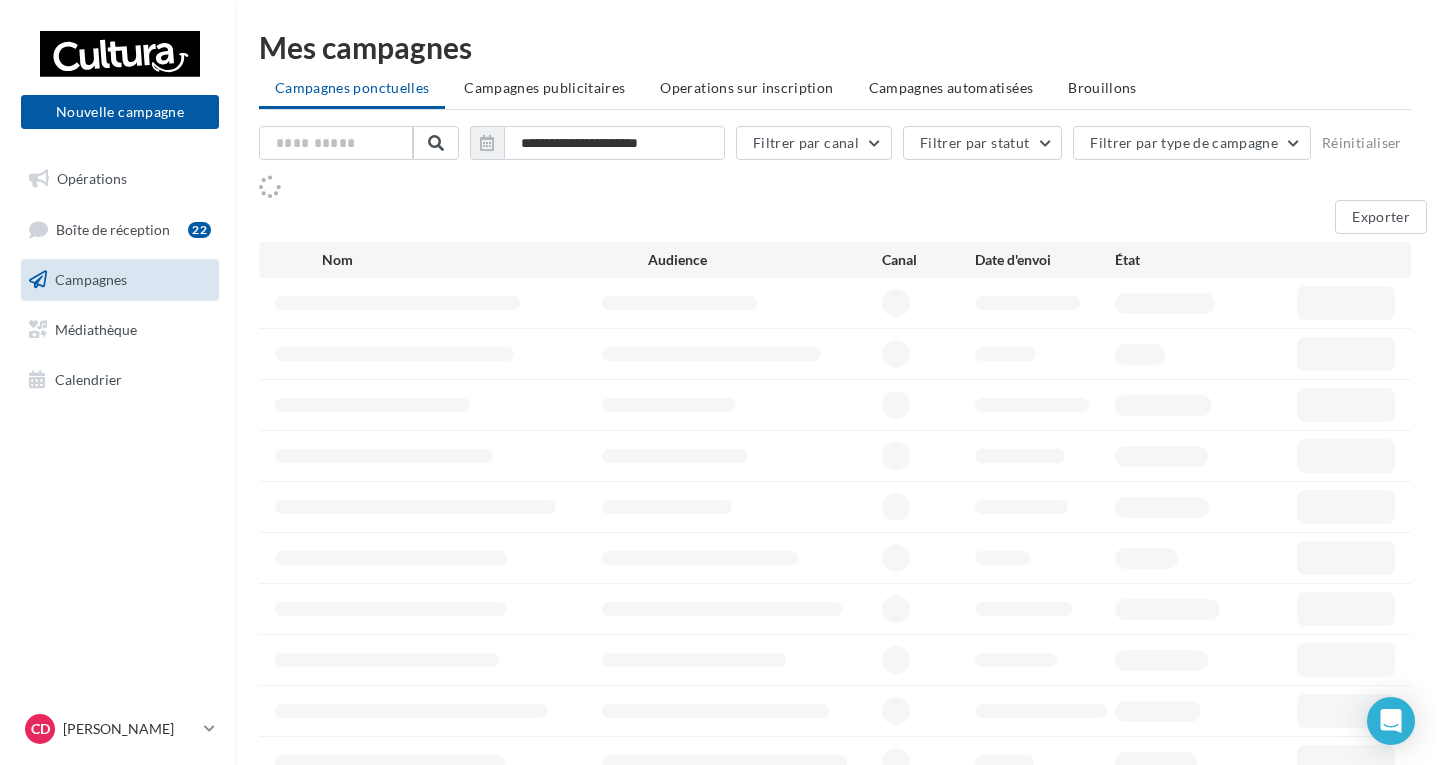 scroll, scrollTop: 0, scrollLeft: 0, axis: both 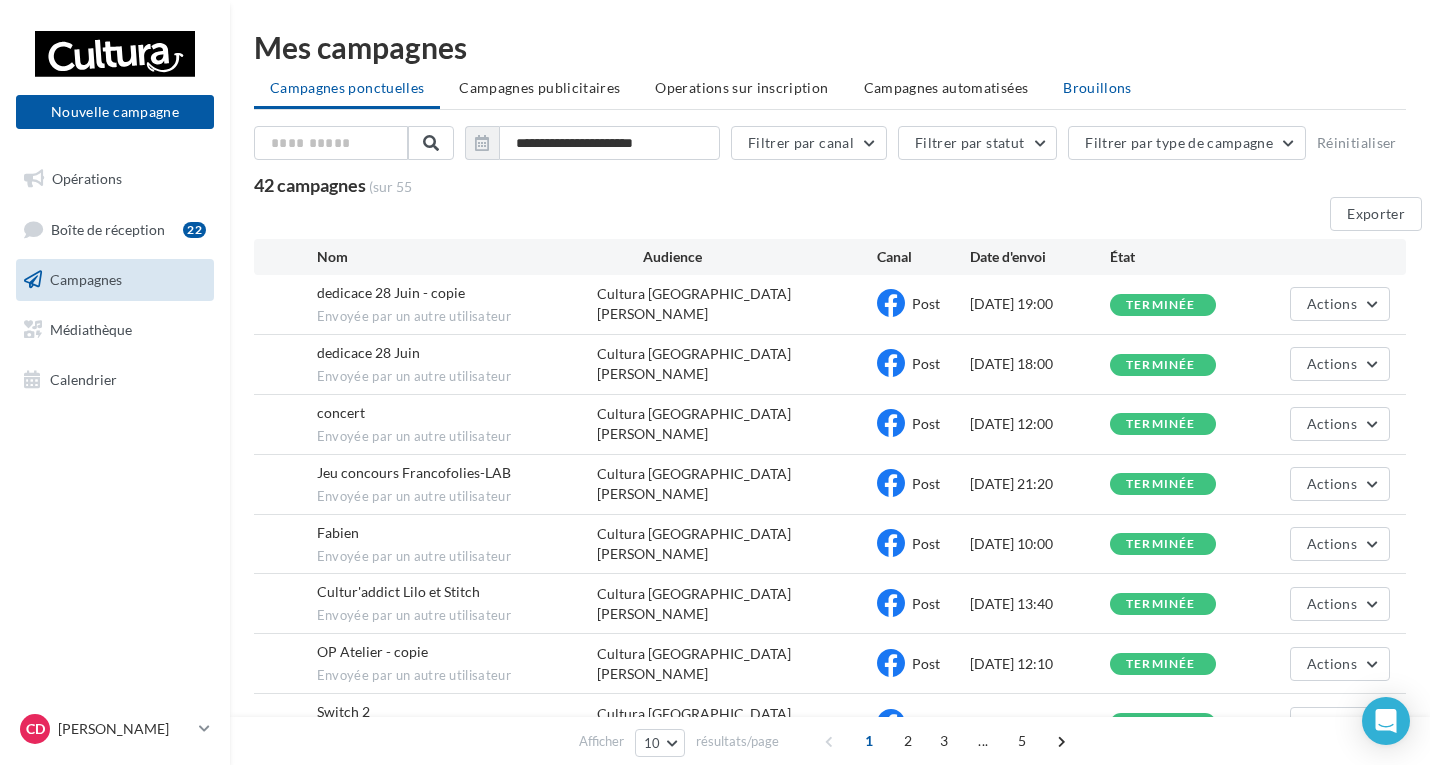 click on "Brouillons" at bounding box center [1097, 87] 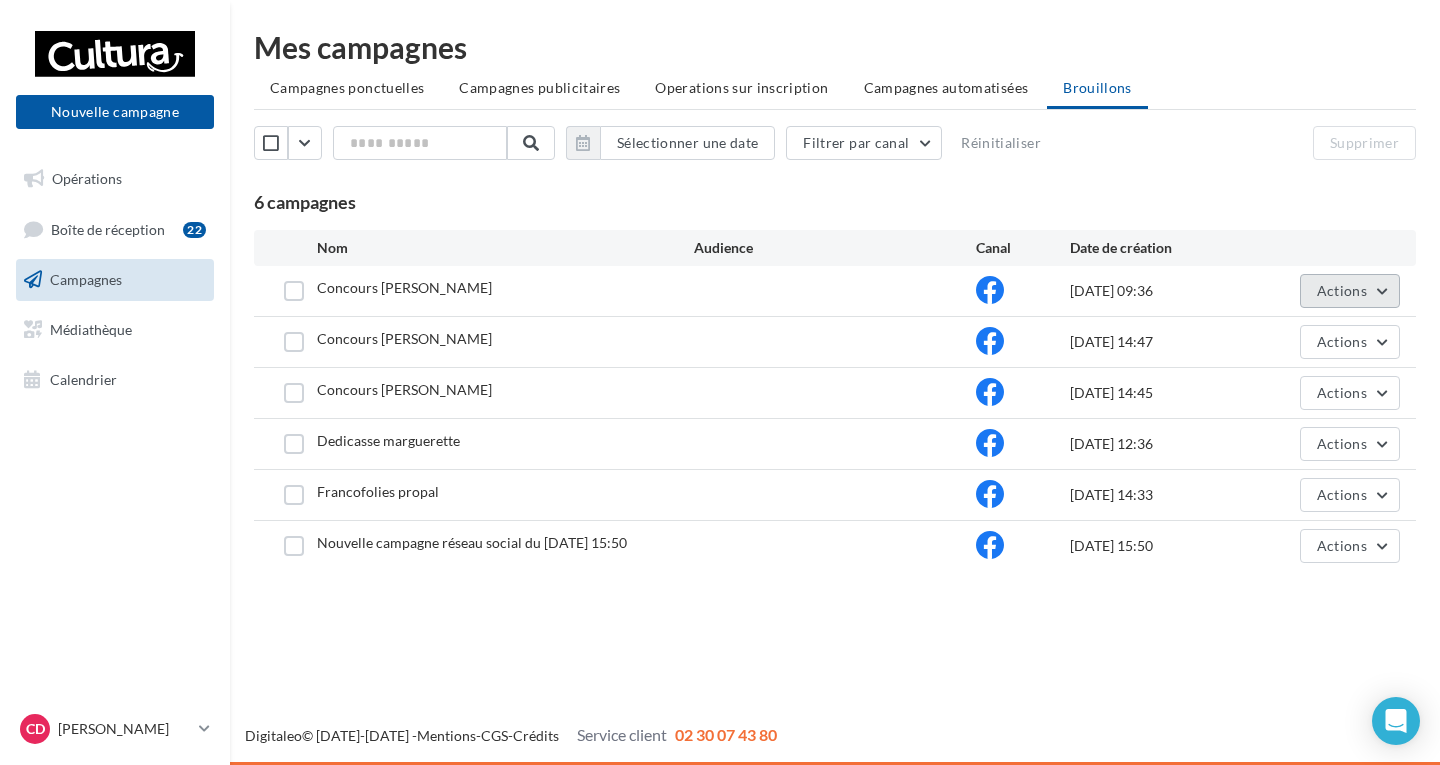 click on "Actions" at bounding box center [1350, 291] 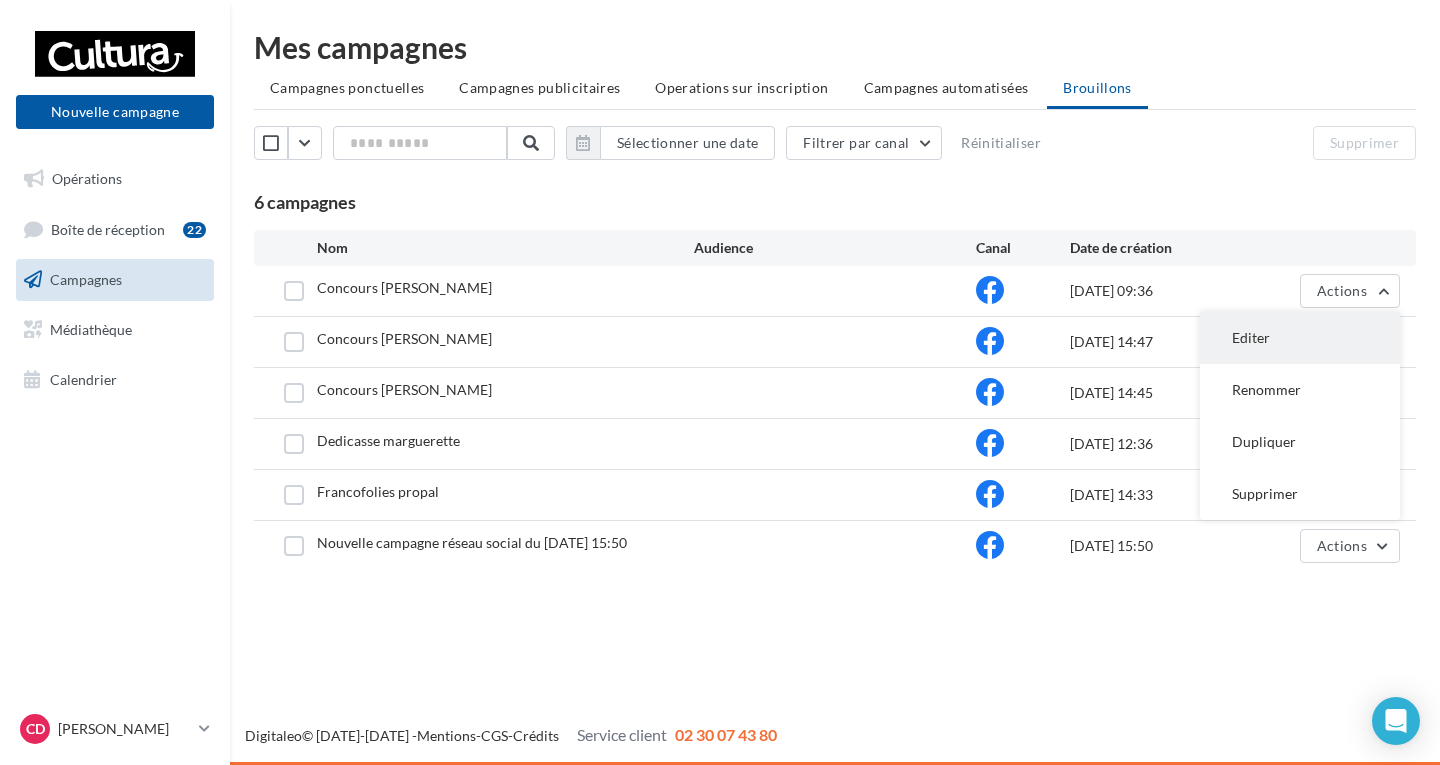 click on "Editer" at bounding box center (1300, 338) 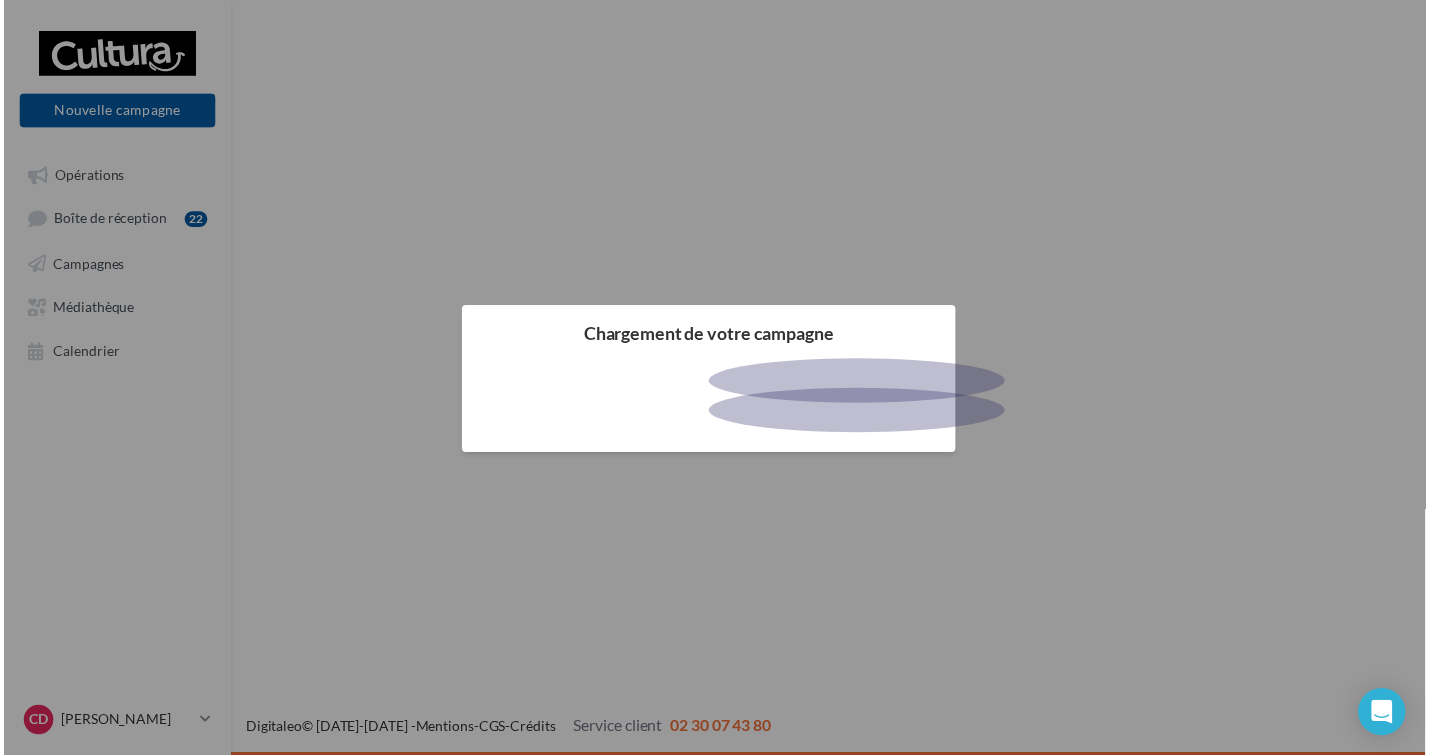 scroll, scrollTop: 0, scrollLeft: 0, axis: both 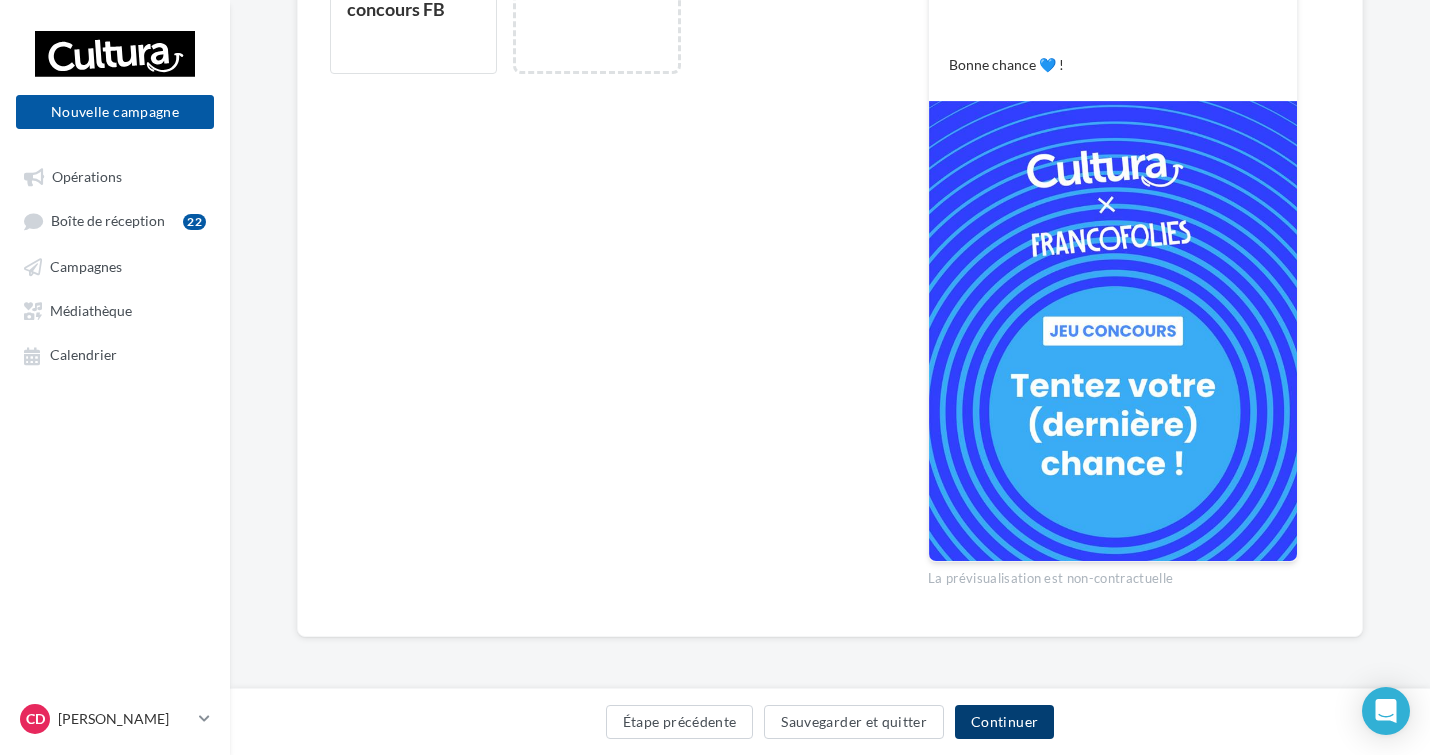 click on "Continuer" at bounding box center [1004, 722] 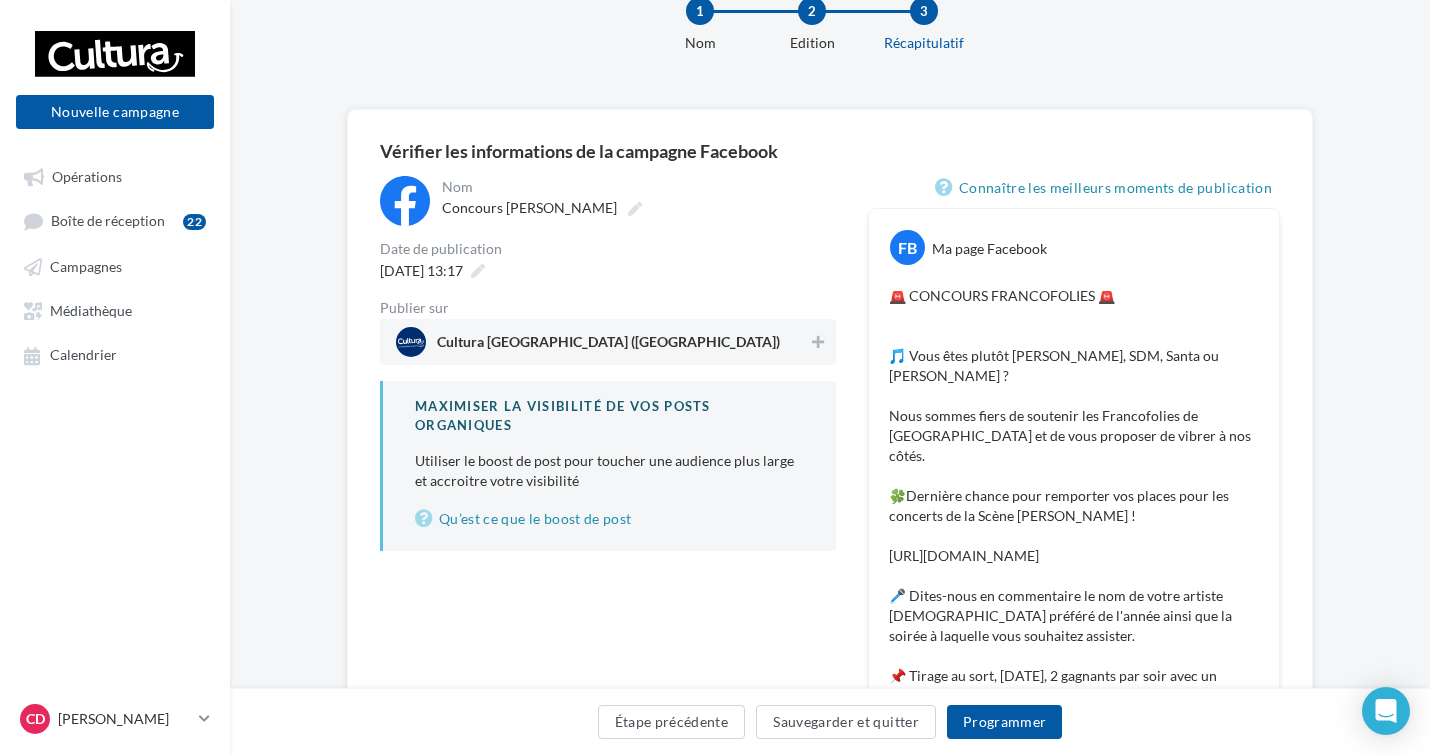 click on "Cultura La Rochelle (Puilboreau)" at bounding box center (602, 342) 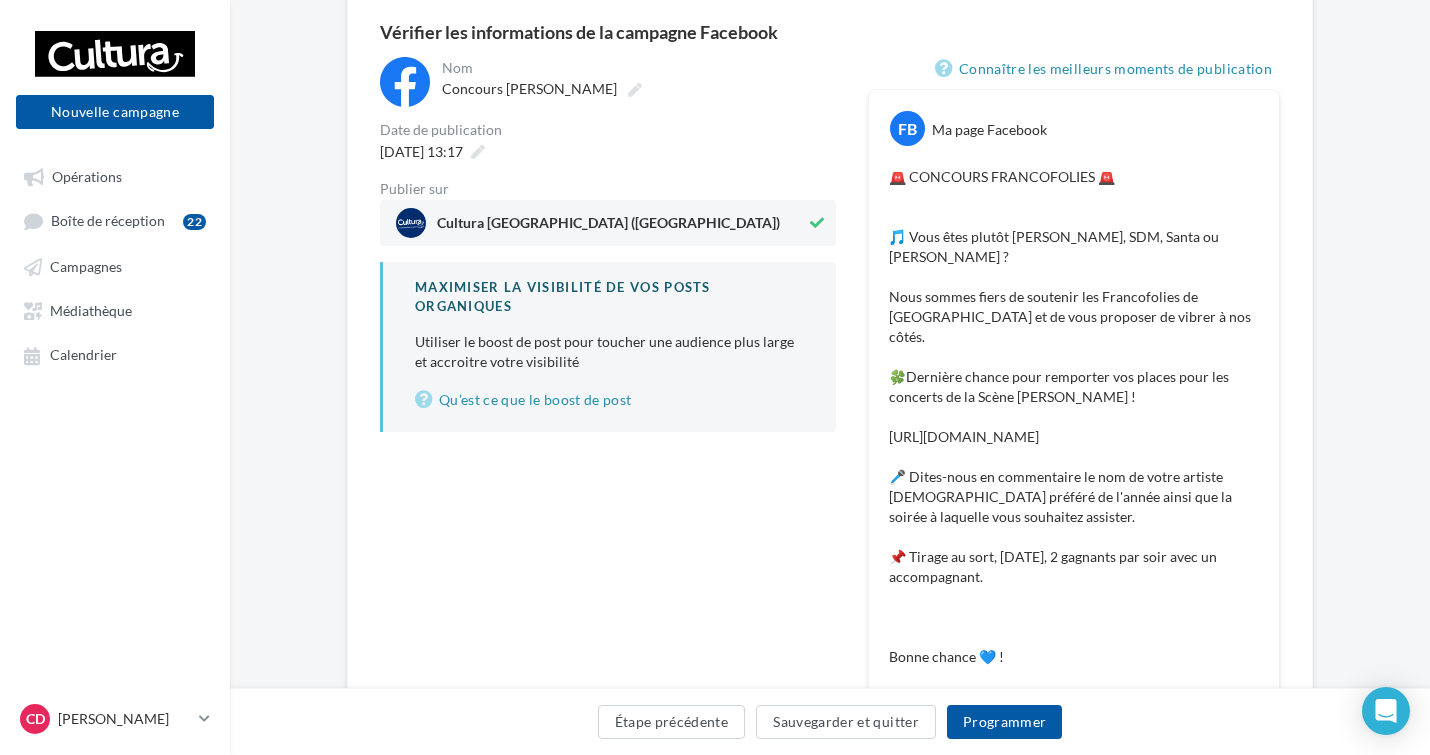 scroll, scrollTop: 506, scrollLeft: 0, axis: vertical 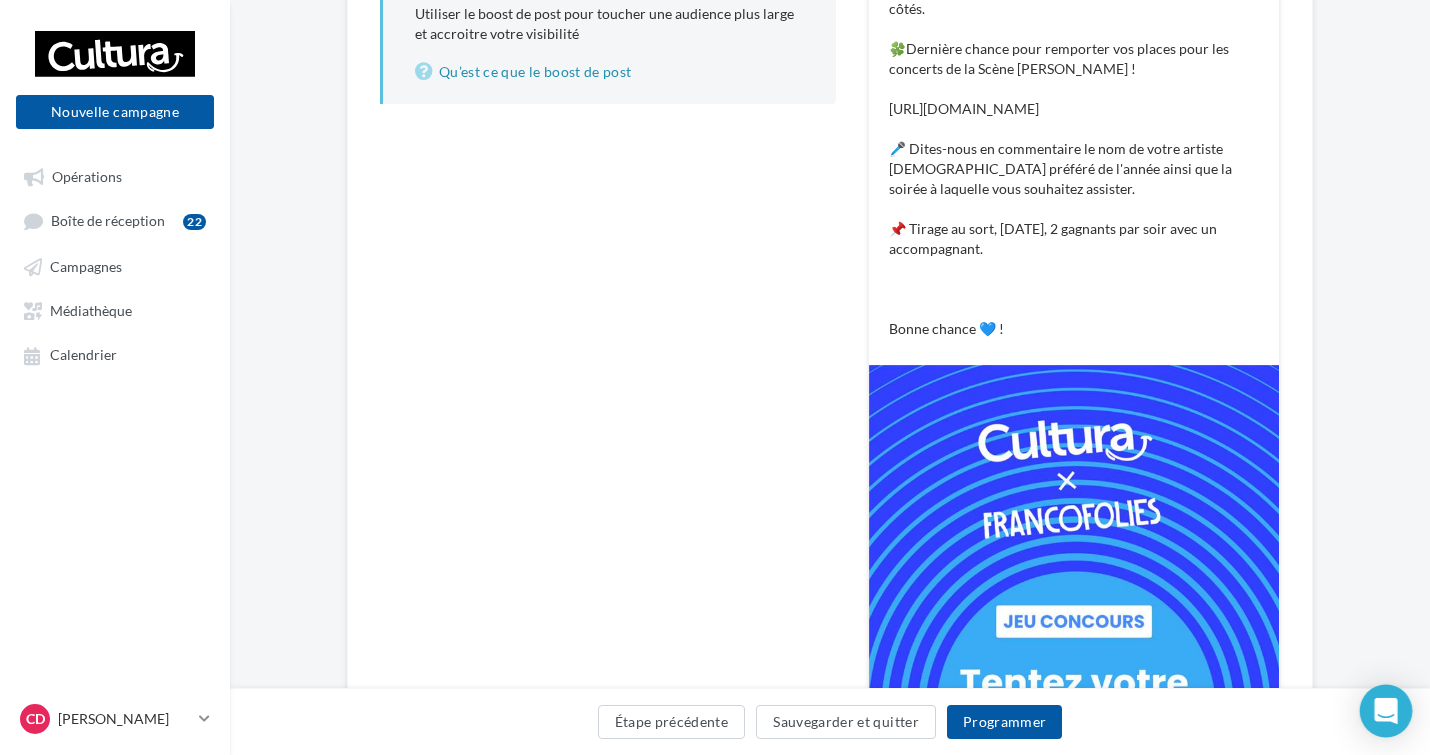 click at bounding box center (1386, 711) 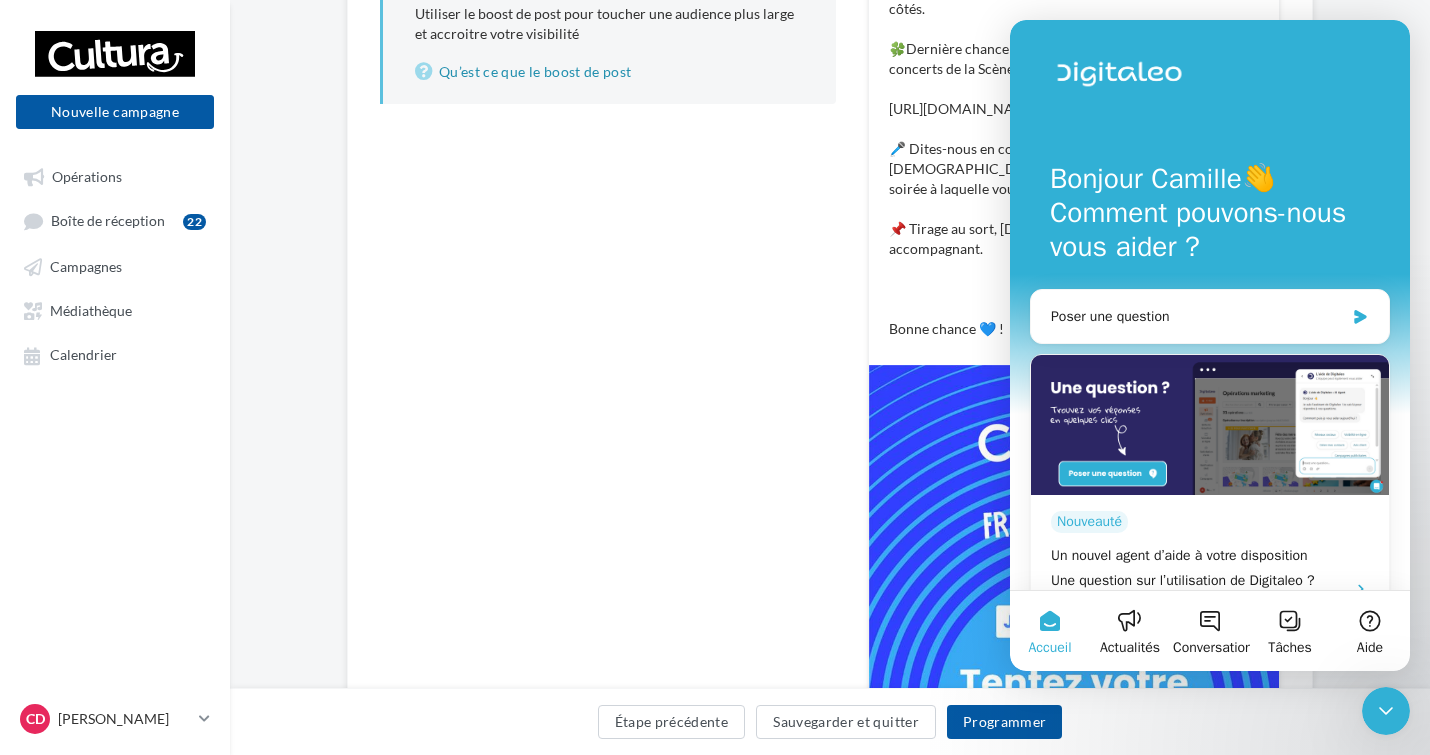 scroll, scrollTop: 0, scrollLeft: 0, axis: both 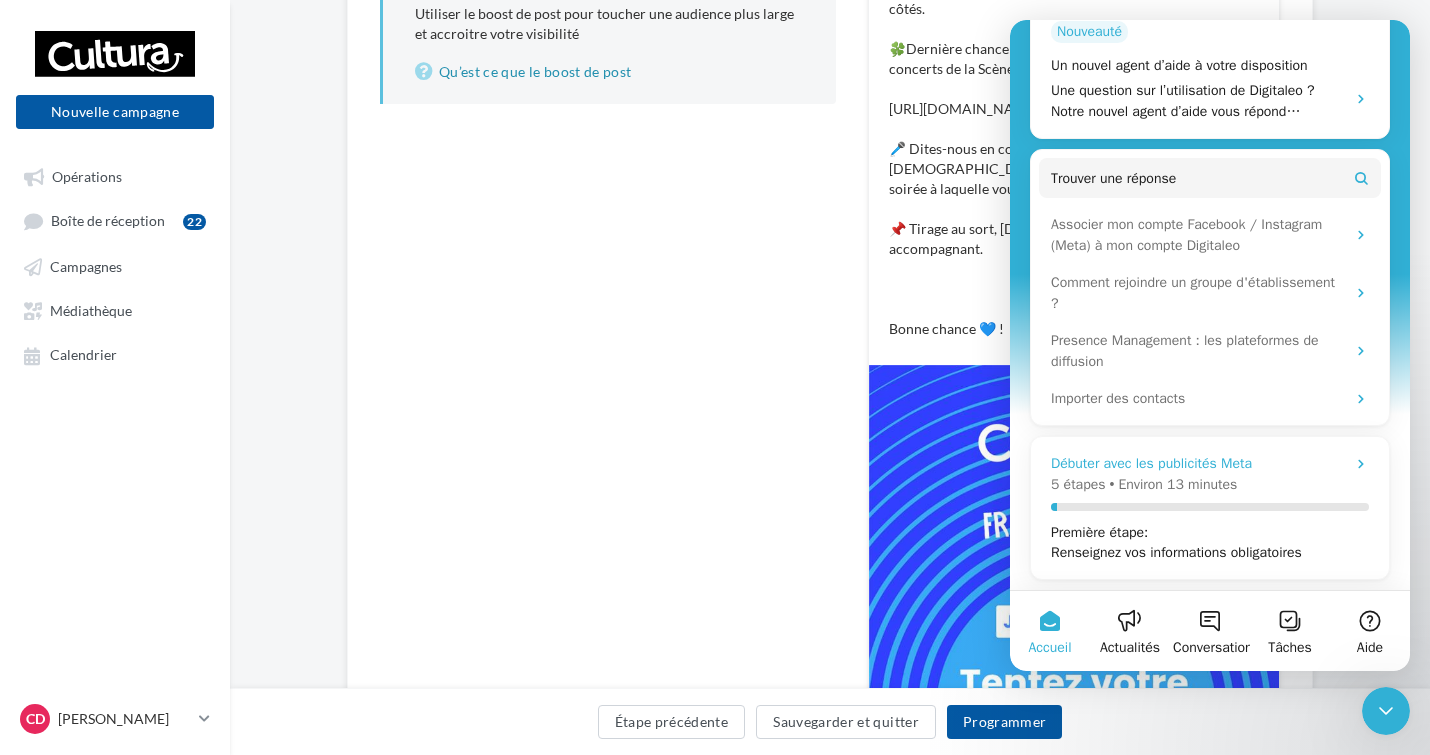 click on "Débuter avec les publicités Meta 5 étapes • Environ 13 minutes Première étape :  Renseignez vos informations obligatoires" at bounding box center [1210, 508] 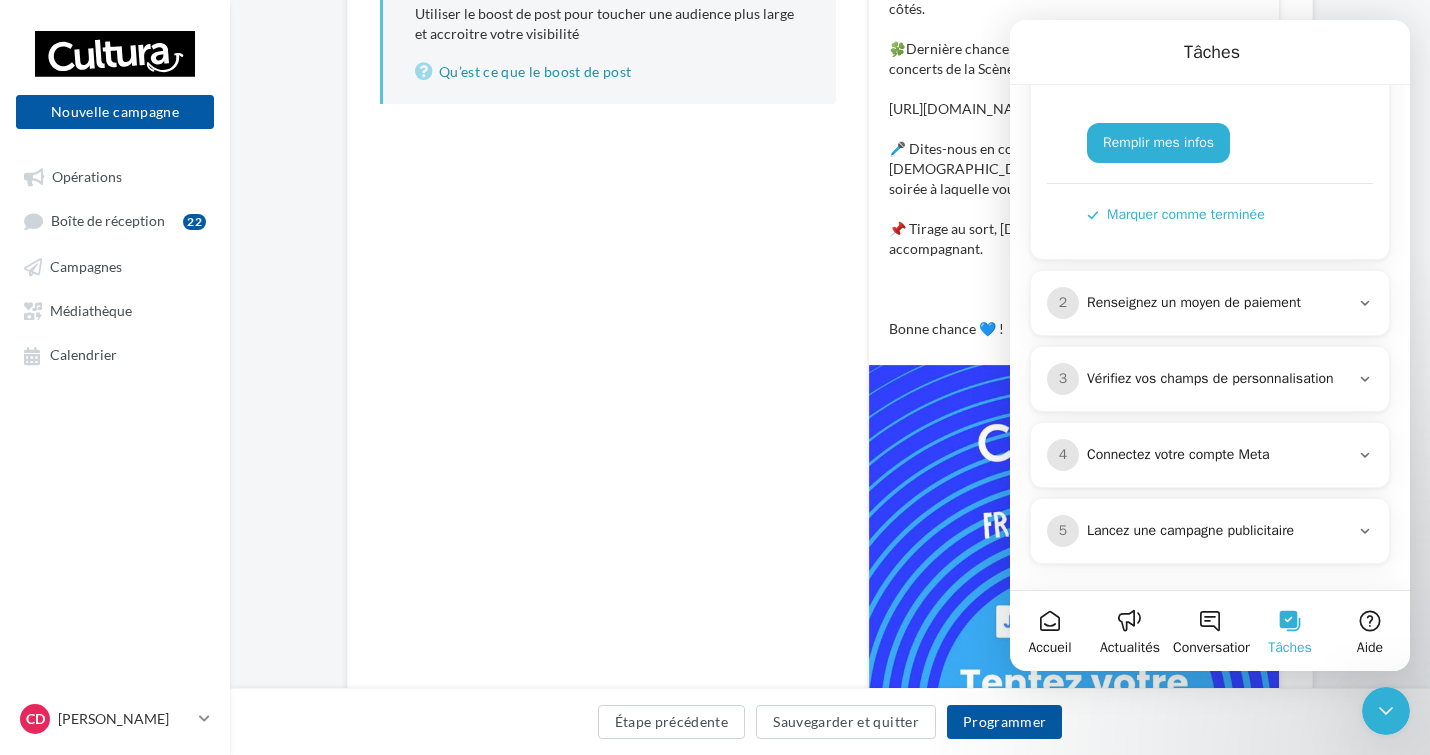 scroll, scrollTop: 350, scrollLeft: 0, axis: vertical 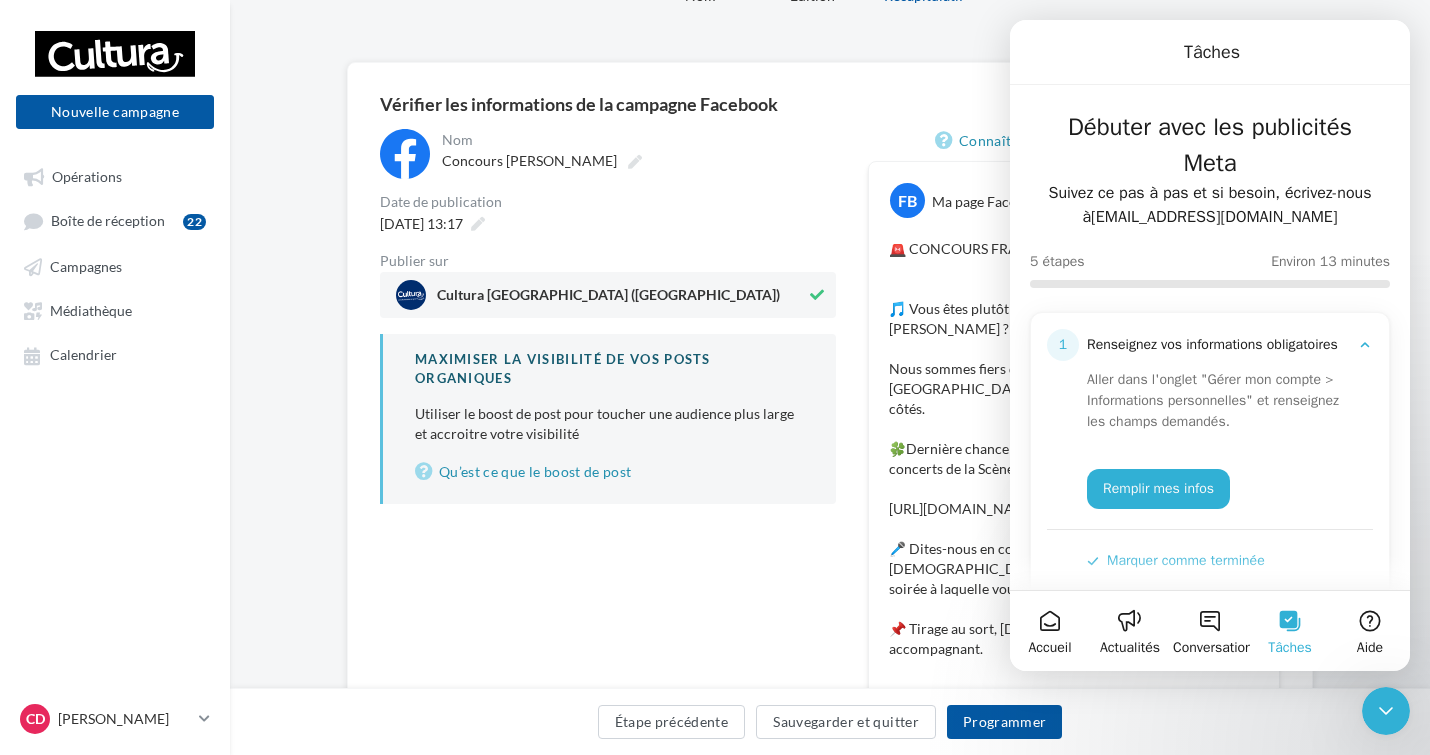 click 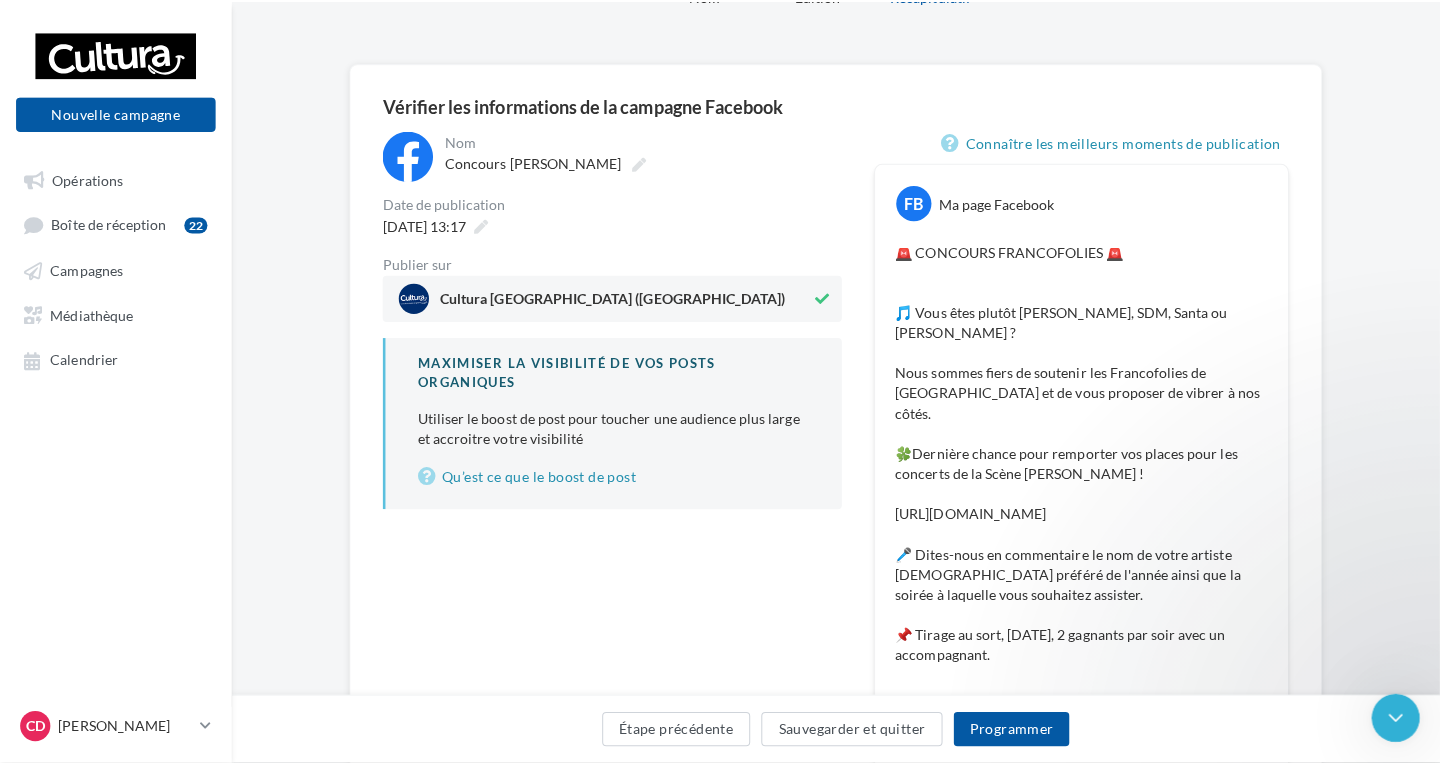 scroll, scrollTop: 0, scrollLeft: 0, axis: both 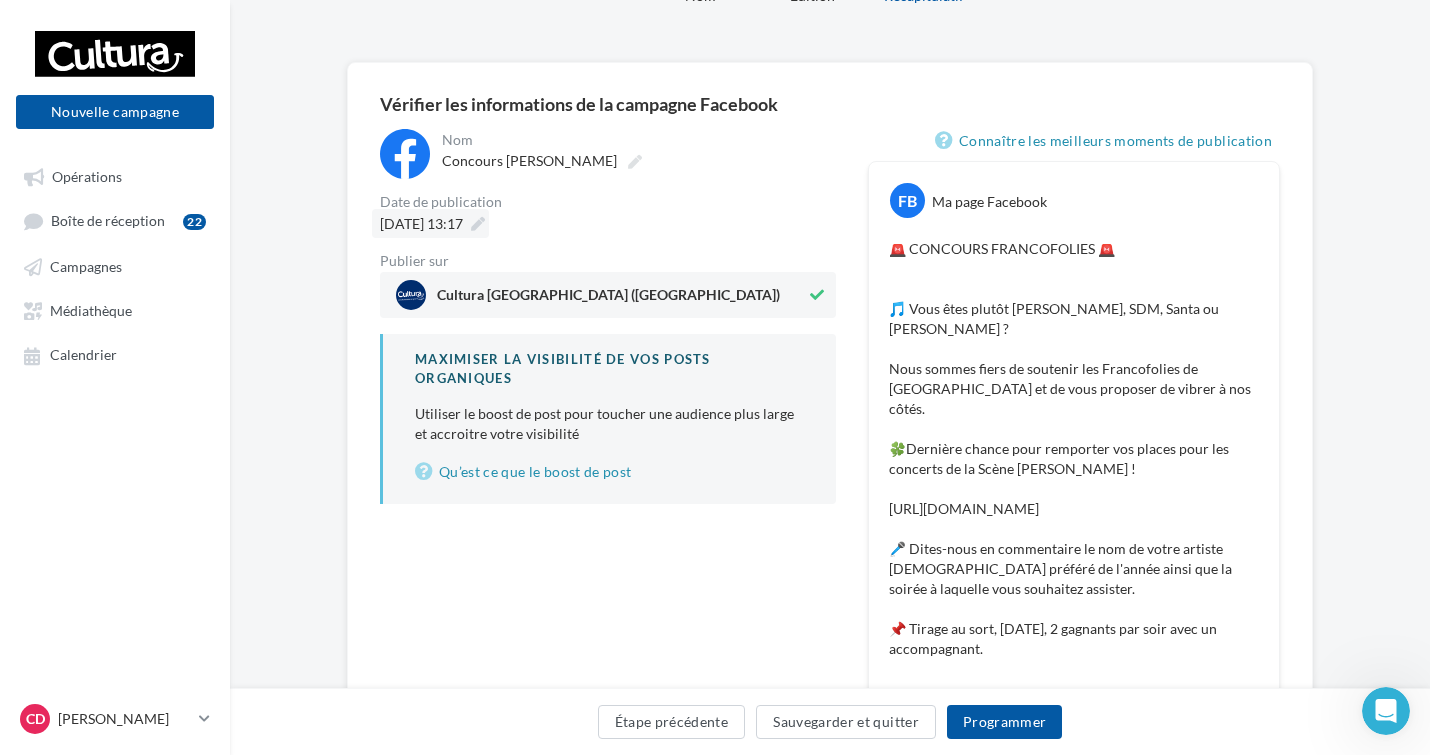 click on "02/07/2025 à 13:17" at bounding box center [430, 223] 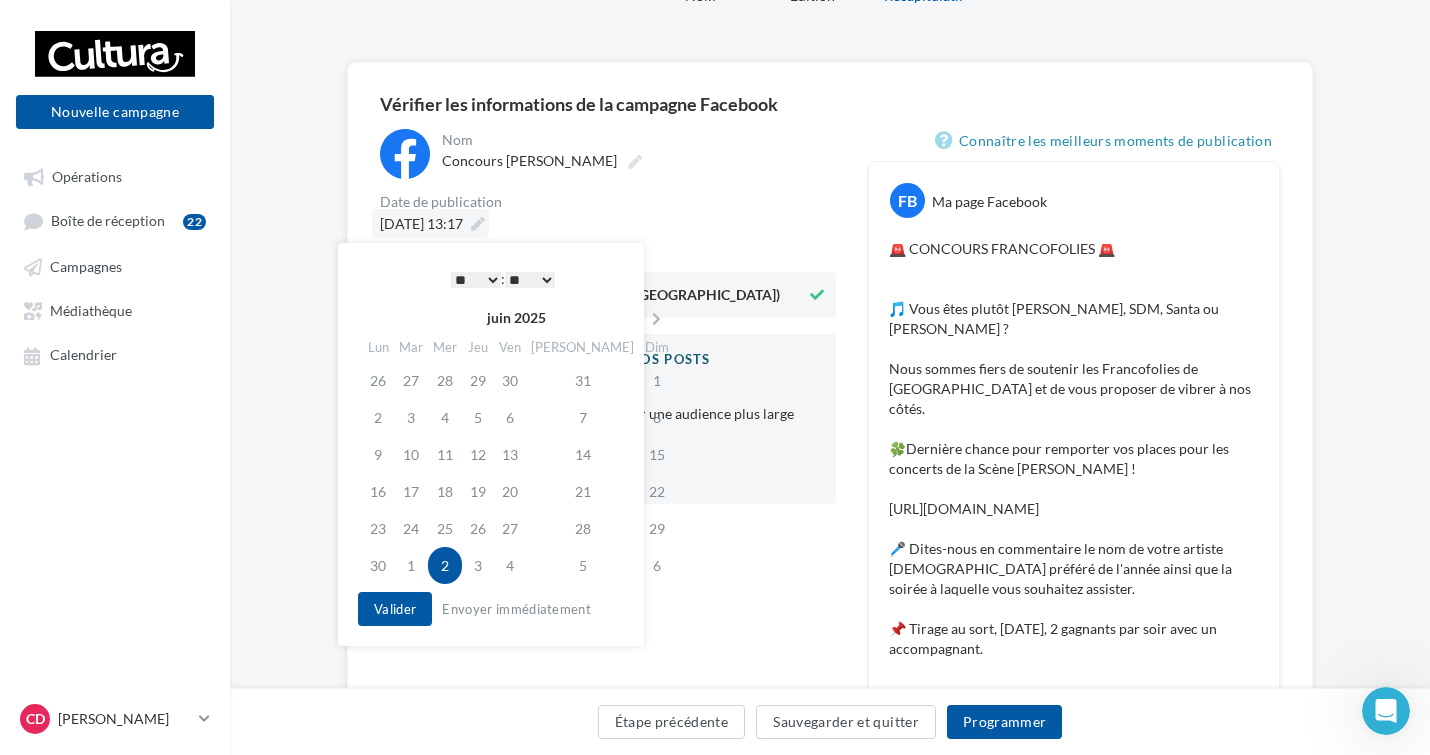 click on "02/07/2025 à 13:17" at bounding box center (430, 223) 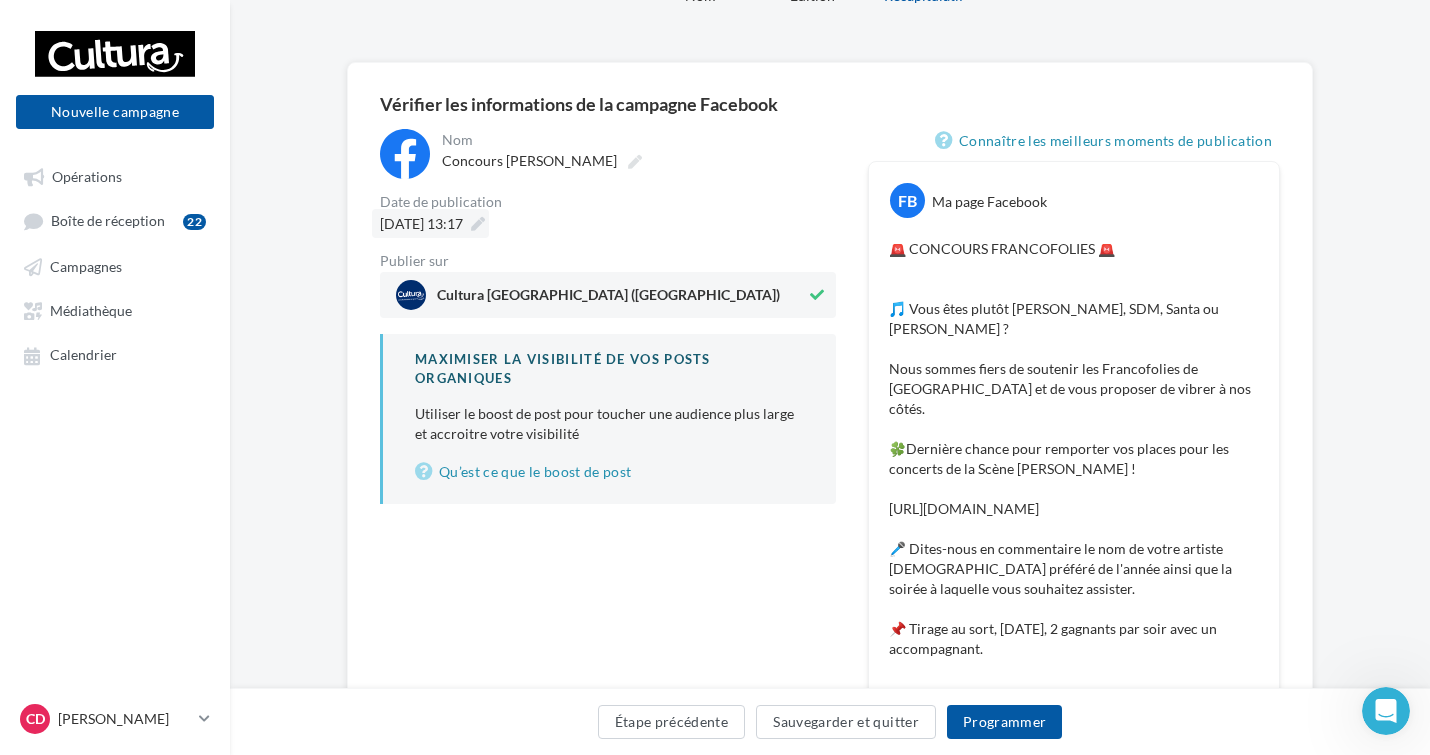 click on "02/07/2025 à 13:17" at bounding box center (430, 223) 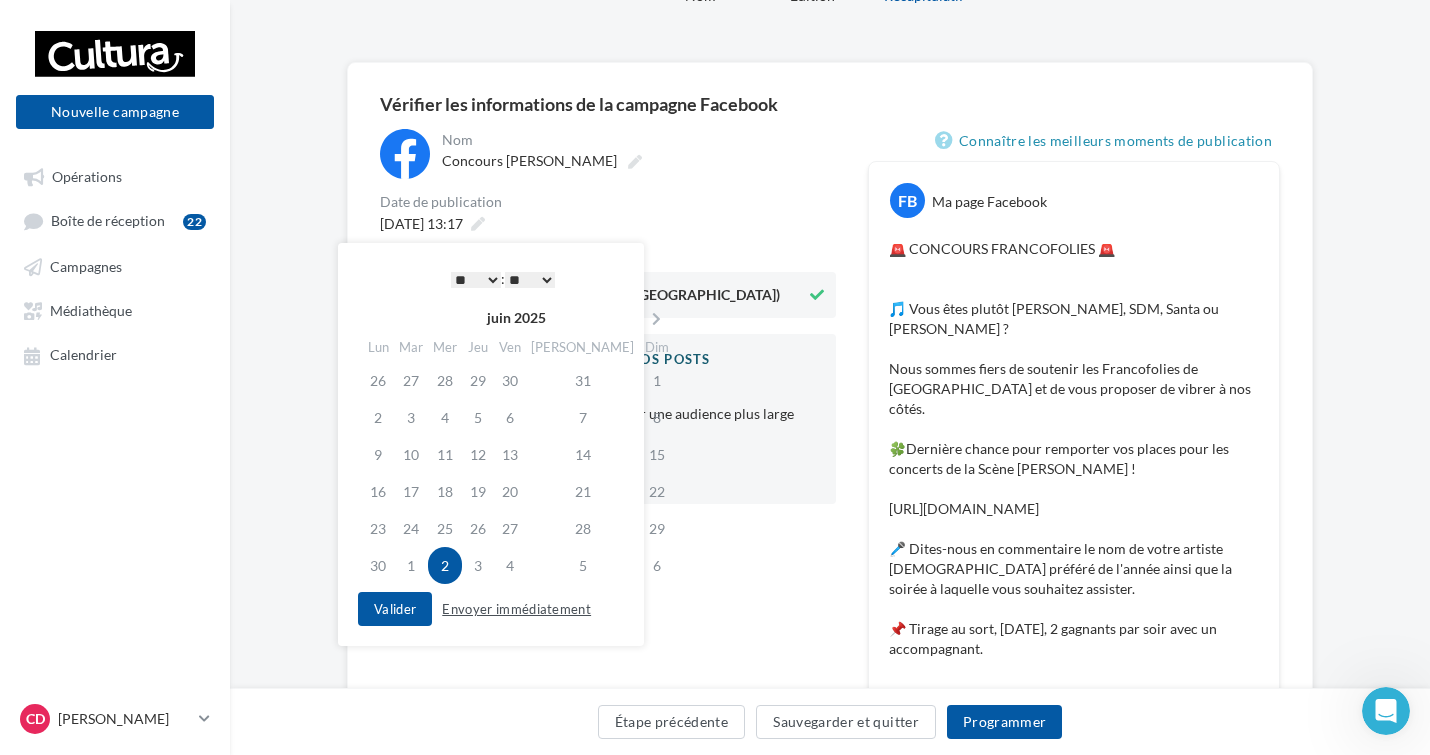 click on "Envoyer immédiatement" at bounding box center [516, 609] 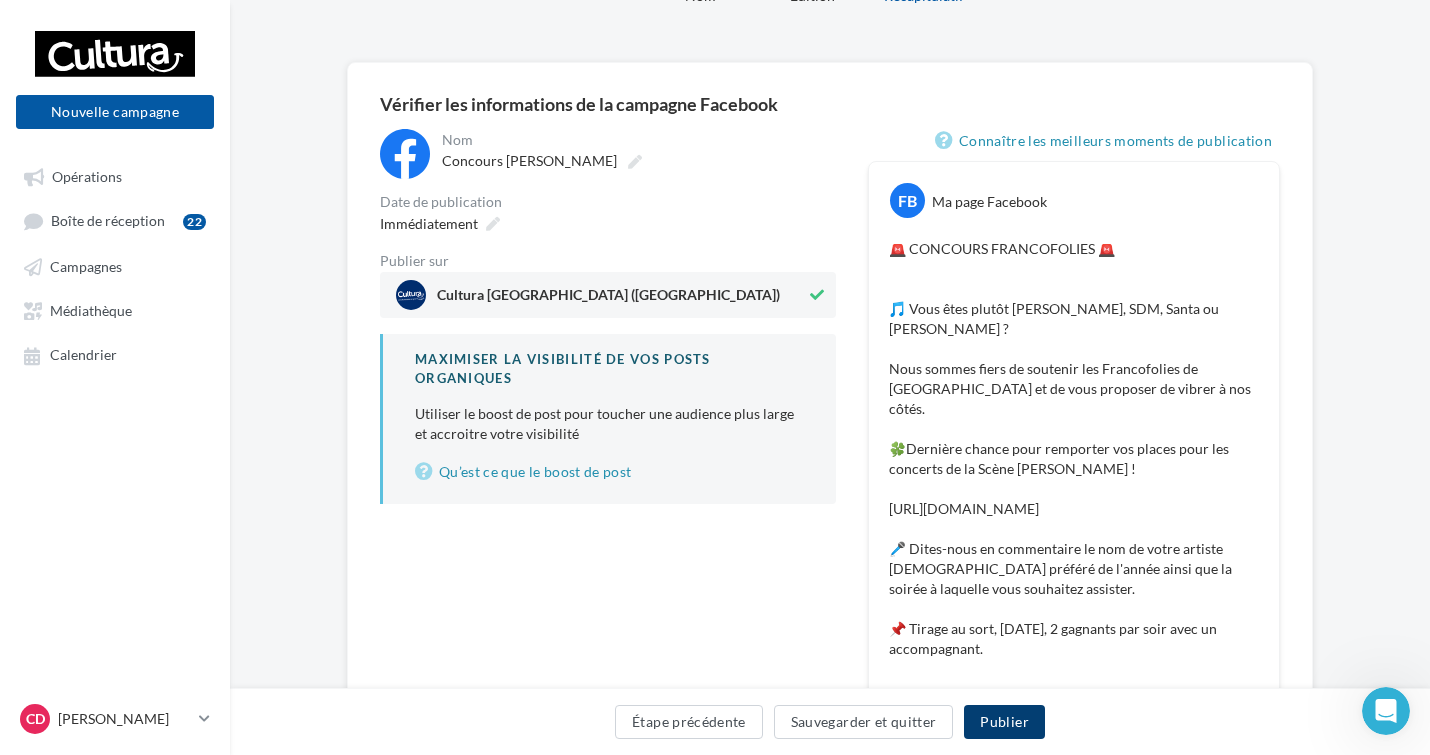 click on "Publier" at bounding box center (1004, 722) 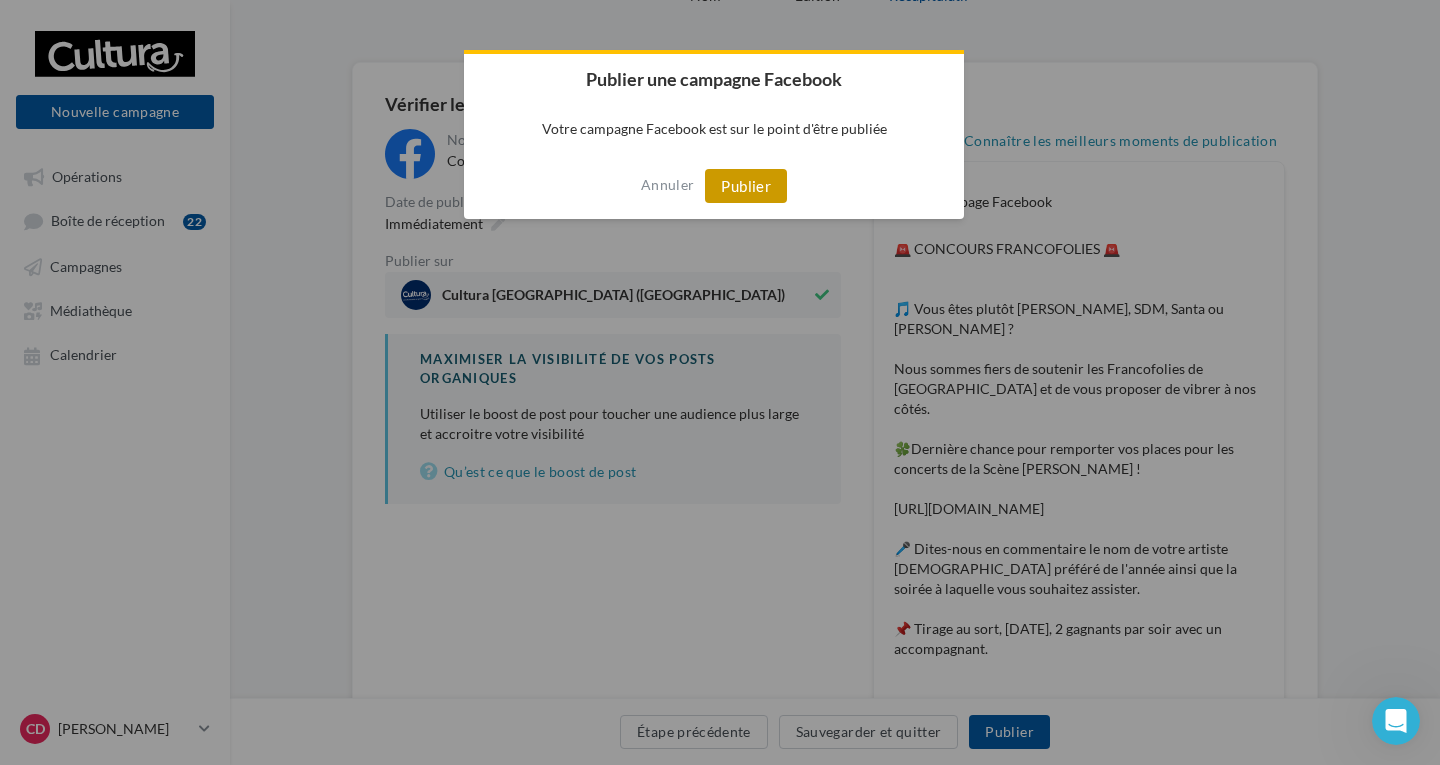 click on "Publier" at bounding box center (746, 186) 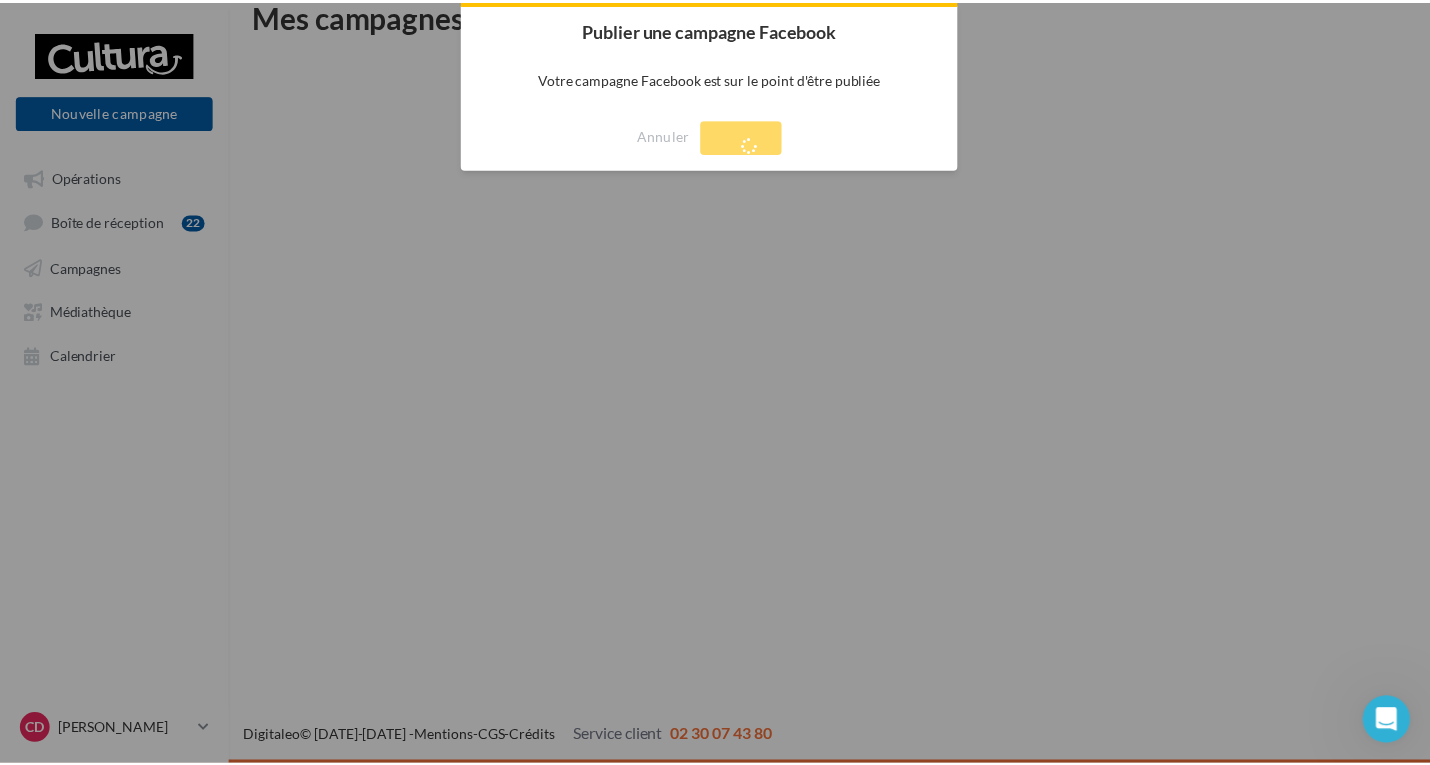 scroll, scrollTop: 32, scrollLeft: 0, axis: vertical 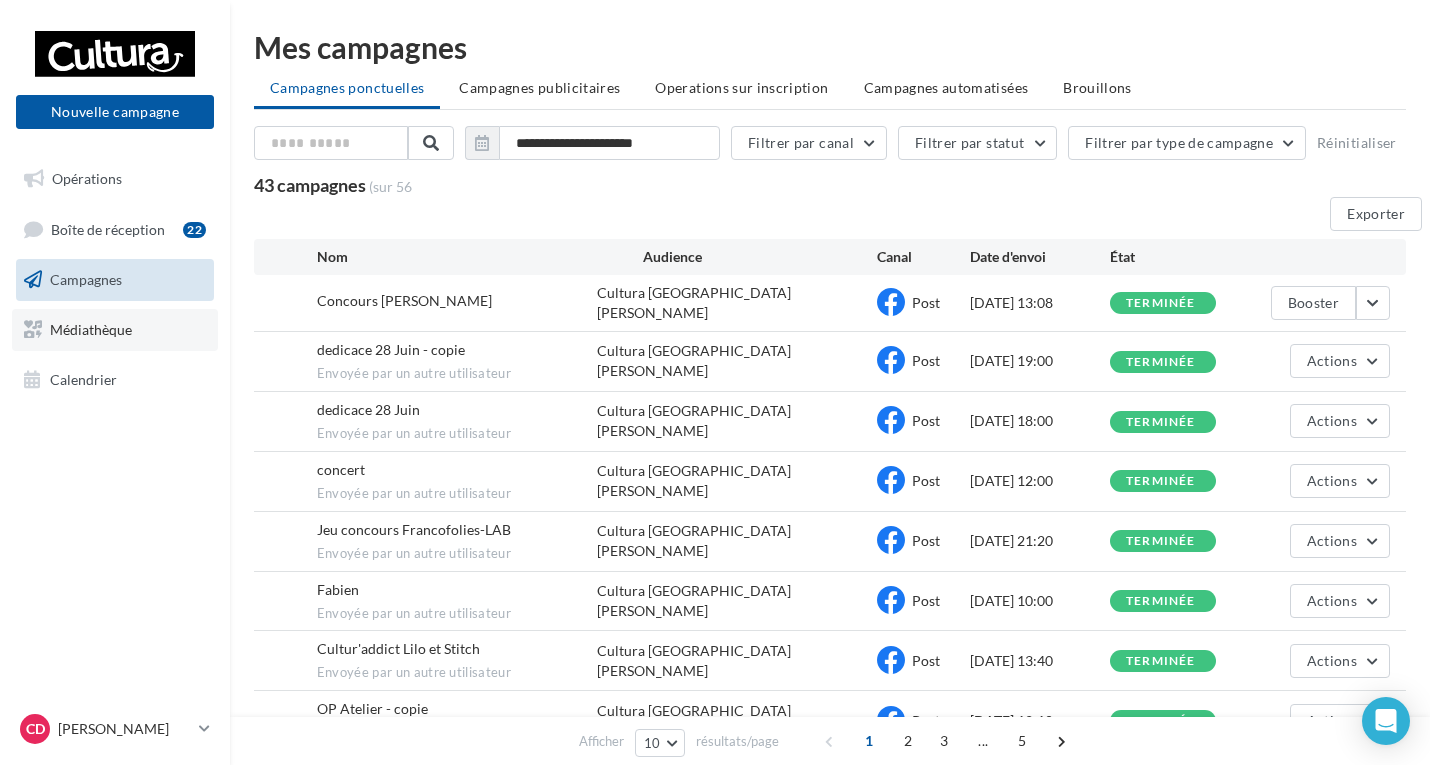 click on "Médiathèque" at bounding box center [115, 330] 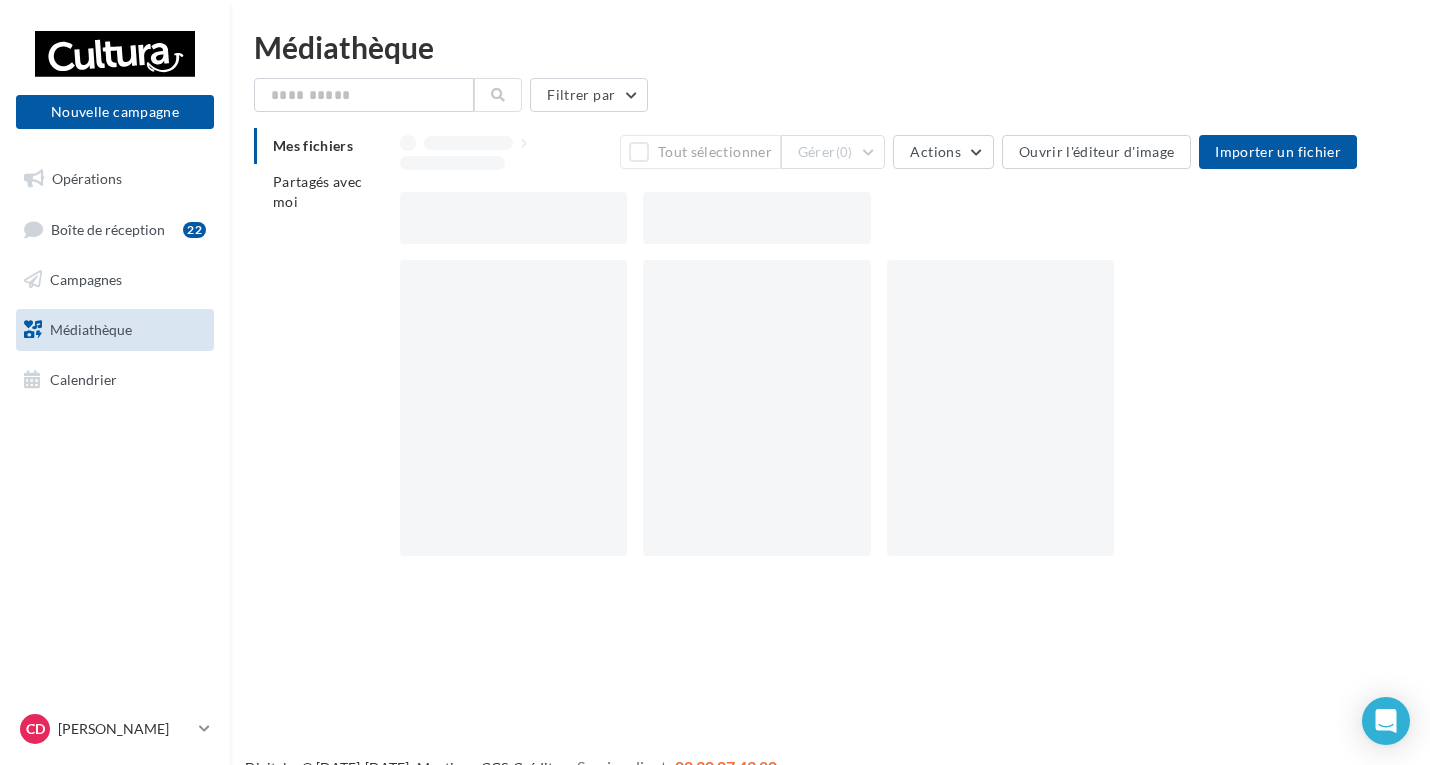 scroll, scrollTop: 0, scrollLeft: 0, axis: both 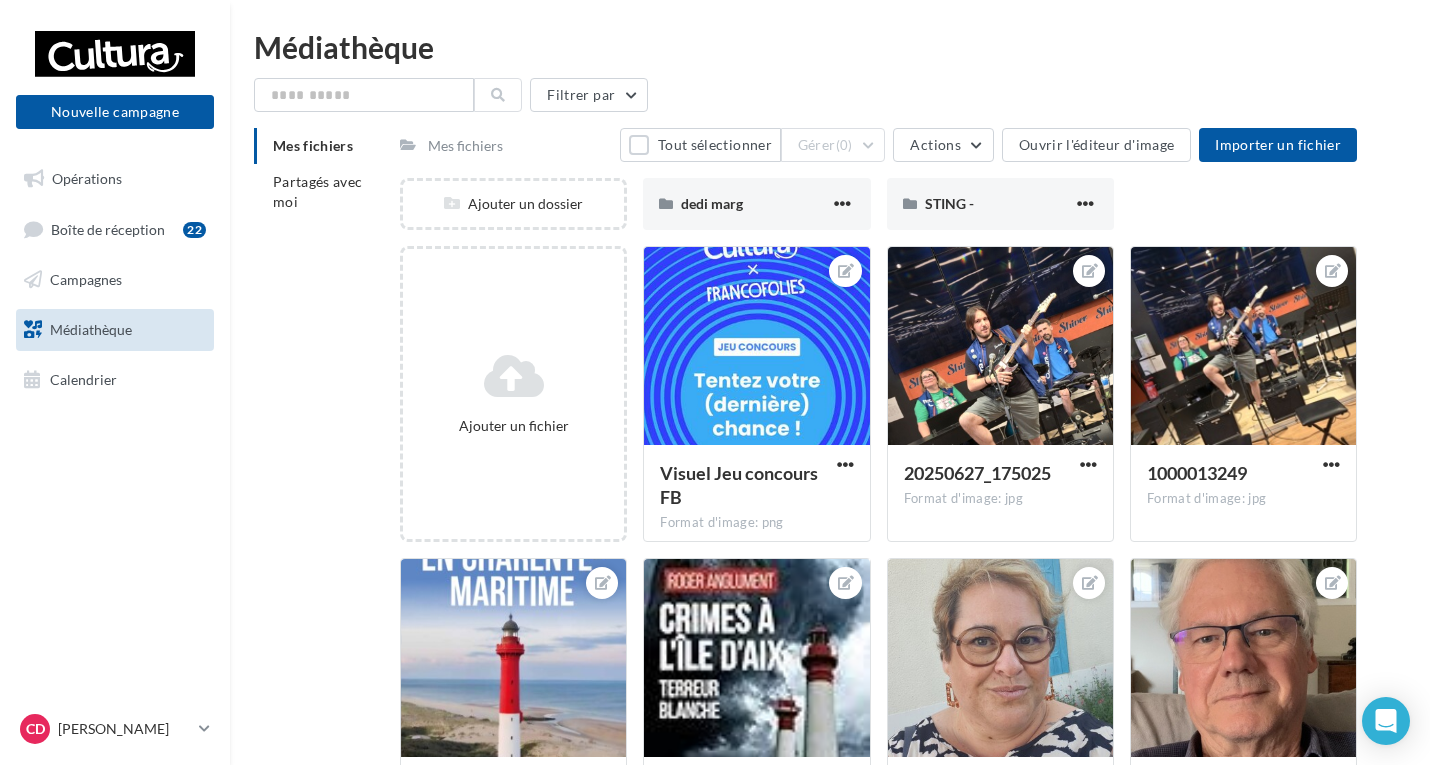 click on "Calendrier" at bounding box center (83, 378) 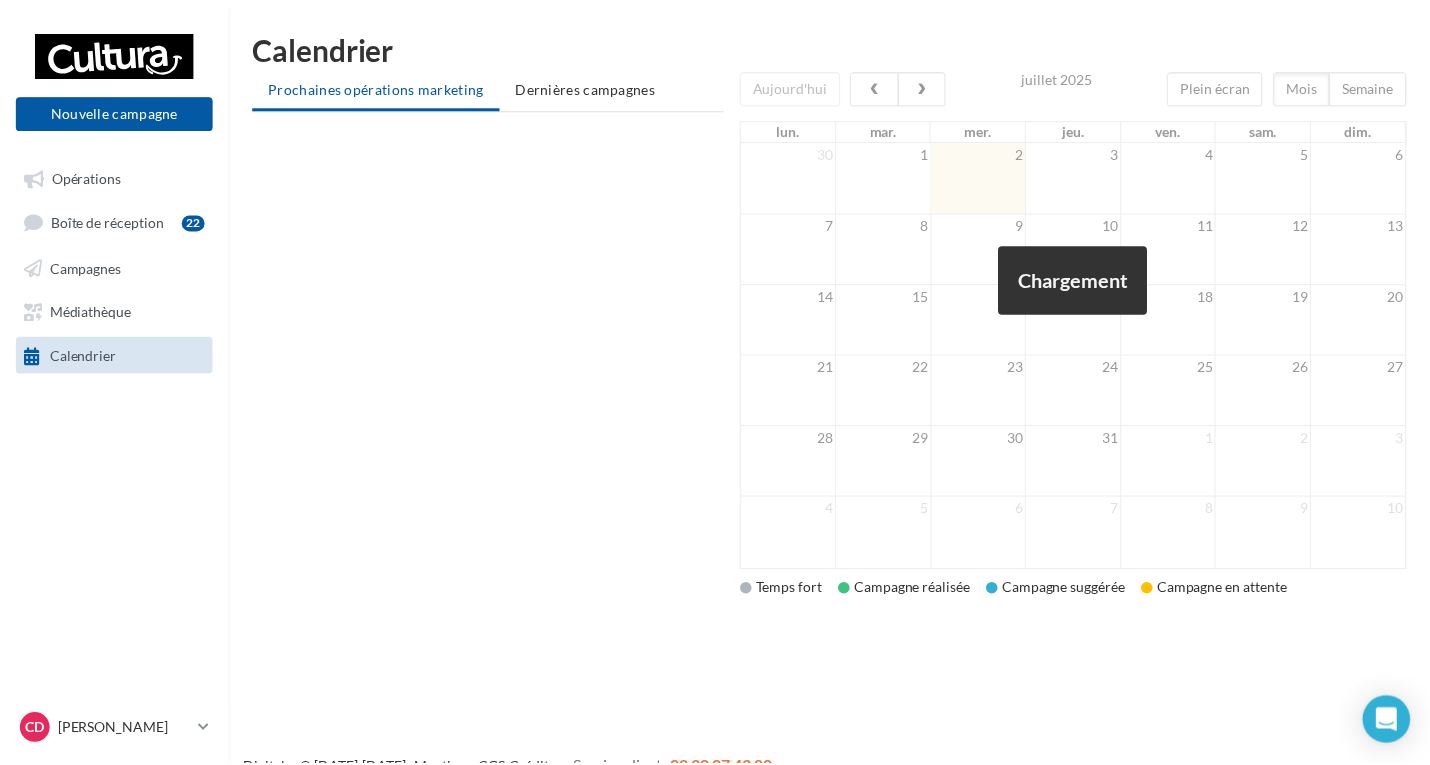 scroll, scrollTop: 0, scrollLeft: 0, axis: both 